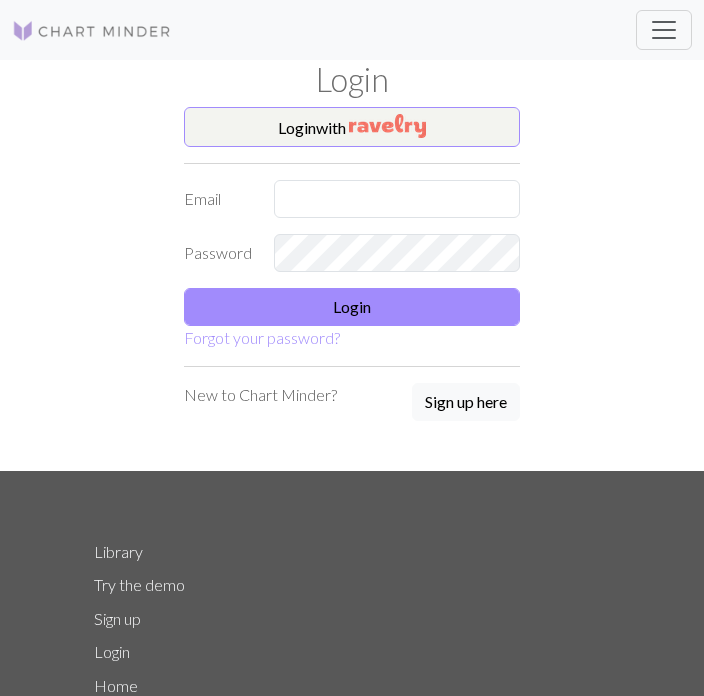 scroll, scrollTop: 0, scrollLeft: 0, axis: both 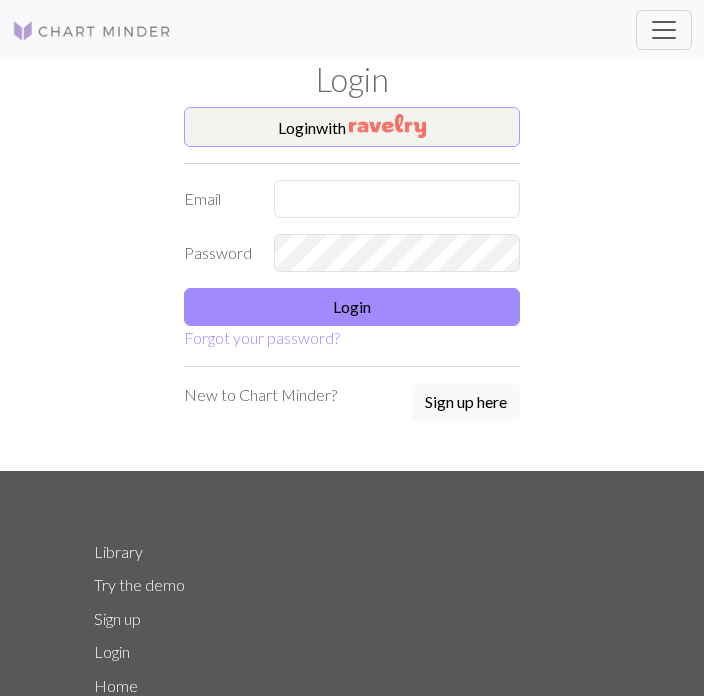 click at bounding box center [387, 126] 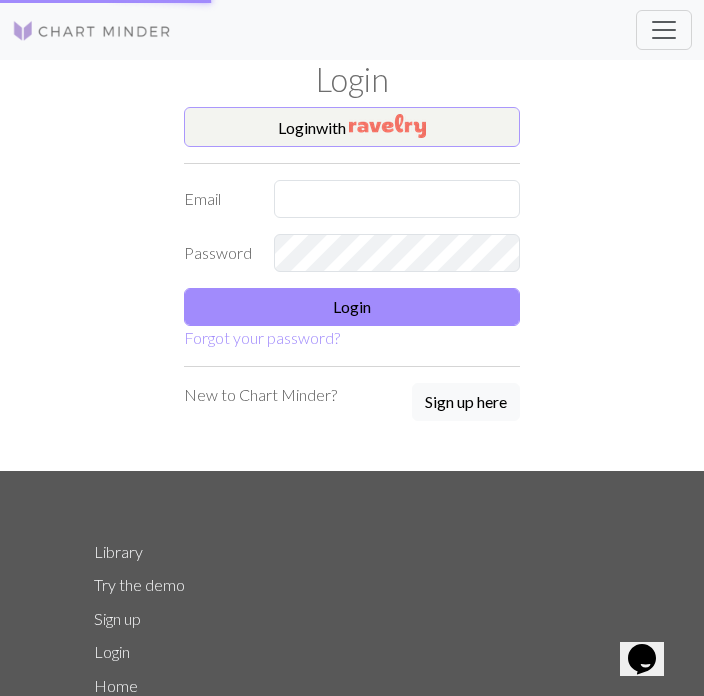 scroll, scrollTop: 0, scrollLeft: 0, axis: both 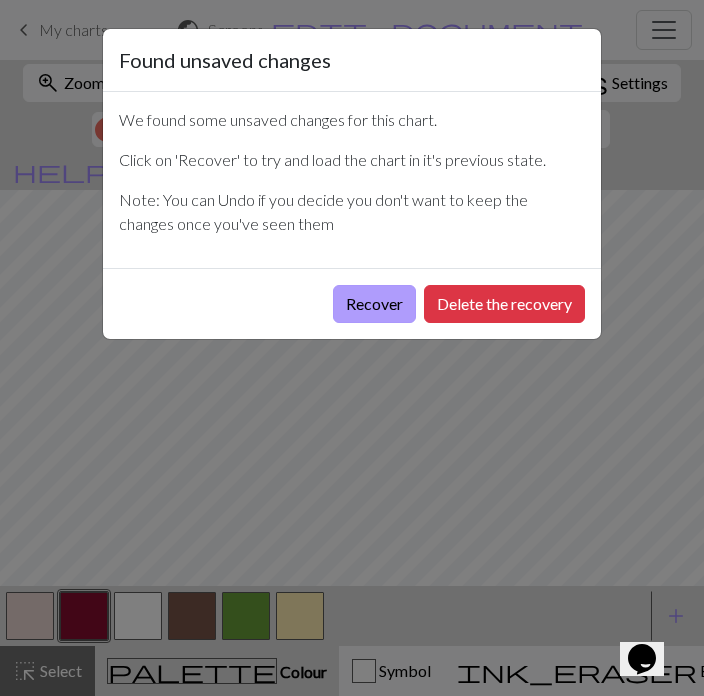 click on "Recover" at bounding box center (374, 304) 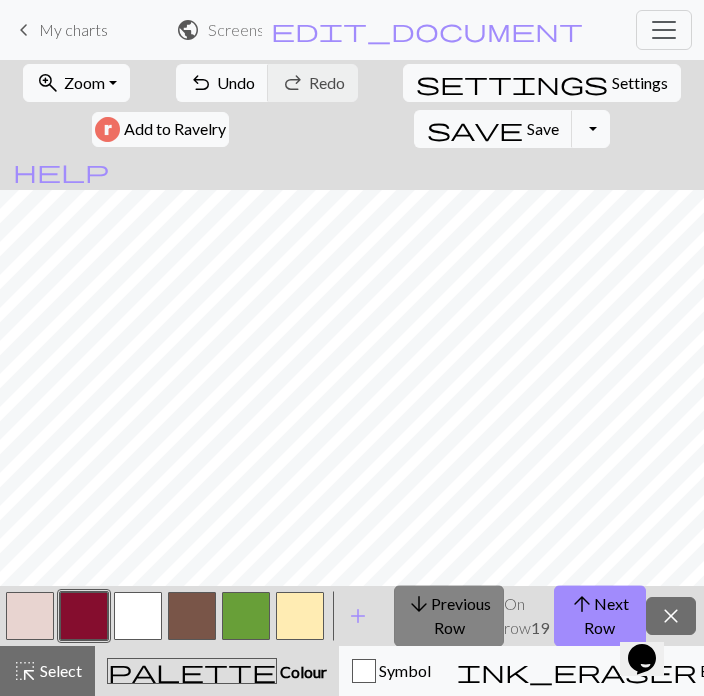 click on "arrow_downward Previous Row" at bounding box center (449, 616) 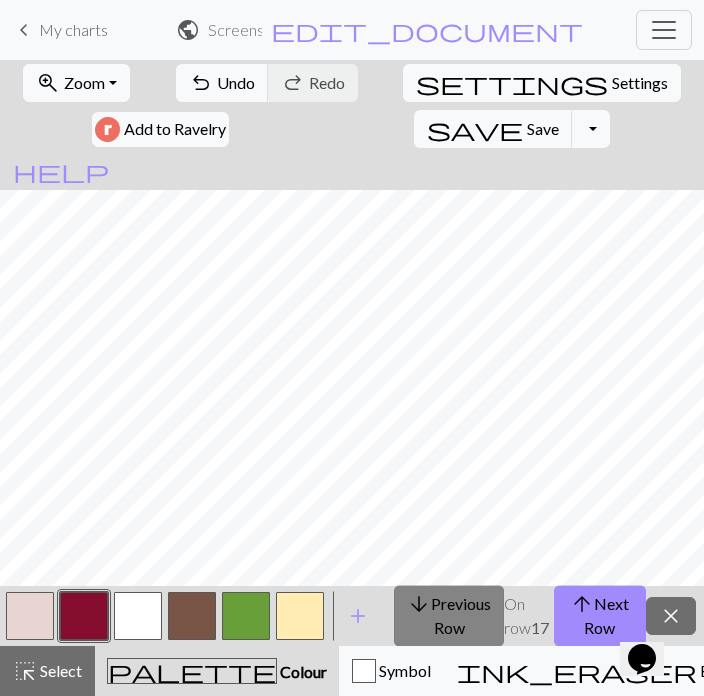 click on "arrow_downward Previous Row" at bounding box center (449, 616) 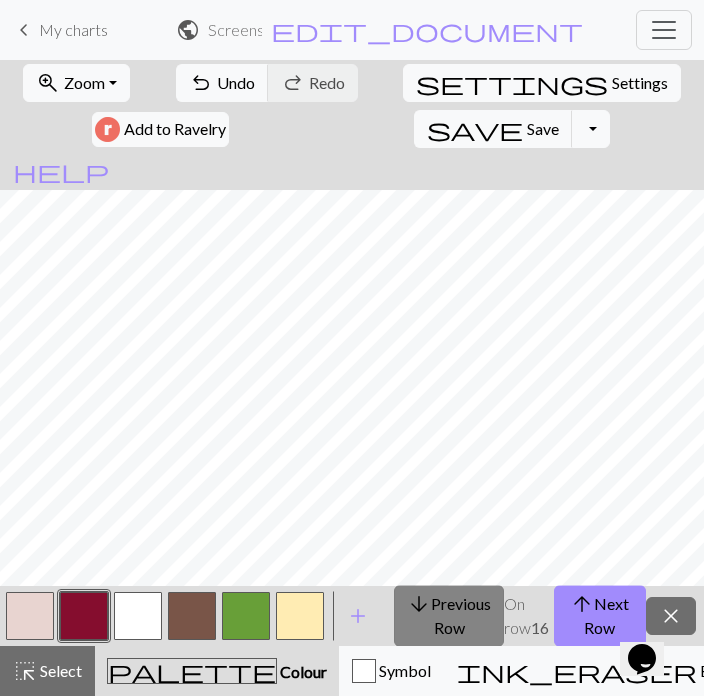 click on "arrow_downward Previous Row" at bounding box center (449, 616) 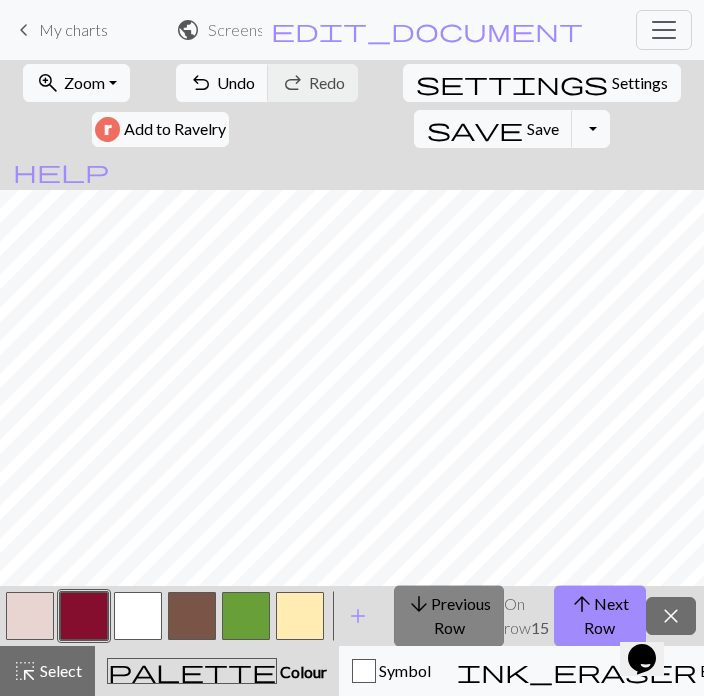 click on "arrow_downward Previous Row" at bounding box center (449, 616) 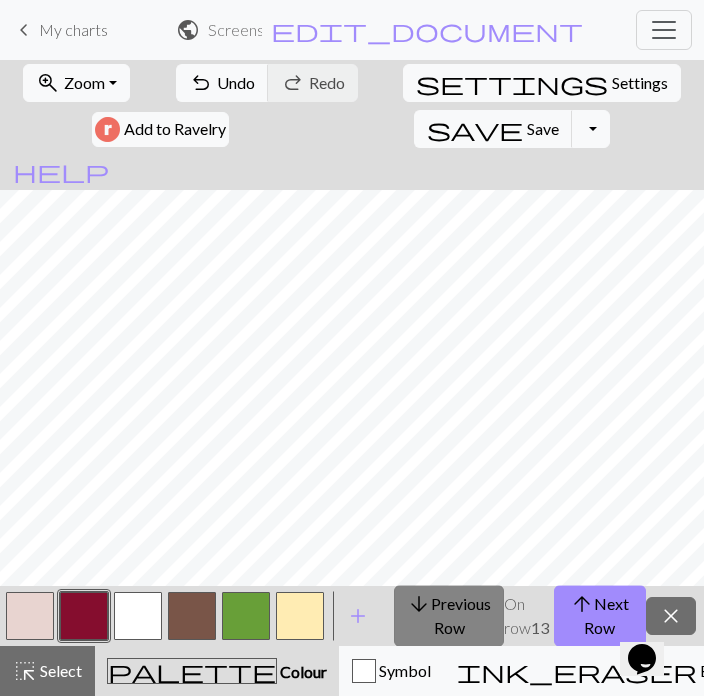 click on "arrow_downward Previous Row" at bounding box center [449, 616] 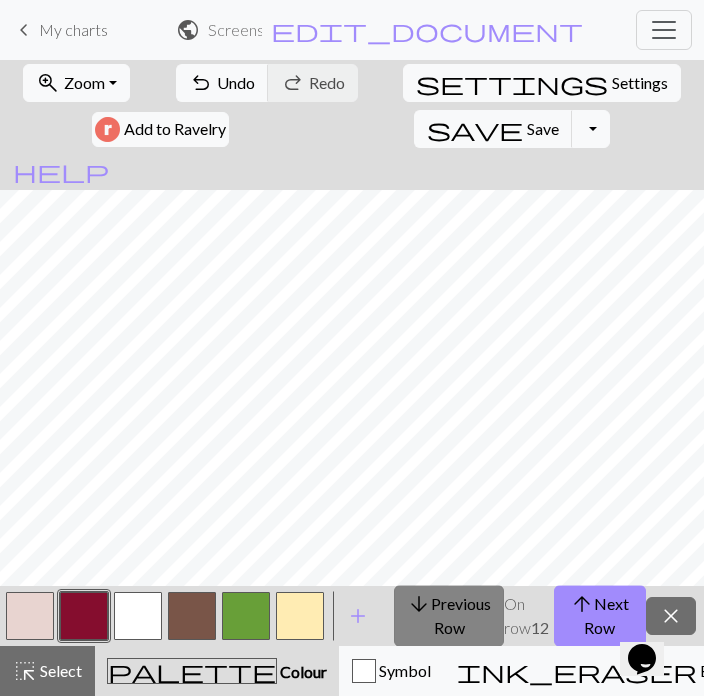 click on "arrow_downward Previous Row" at bounding box center [449, 616] 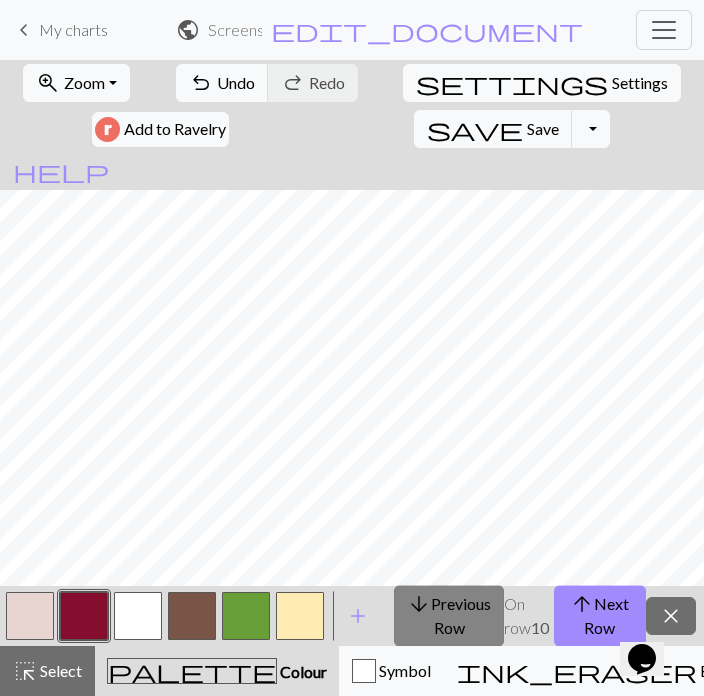click on "arrow_downward Previous Row" at bounding box center (449, 616) 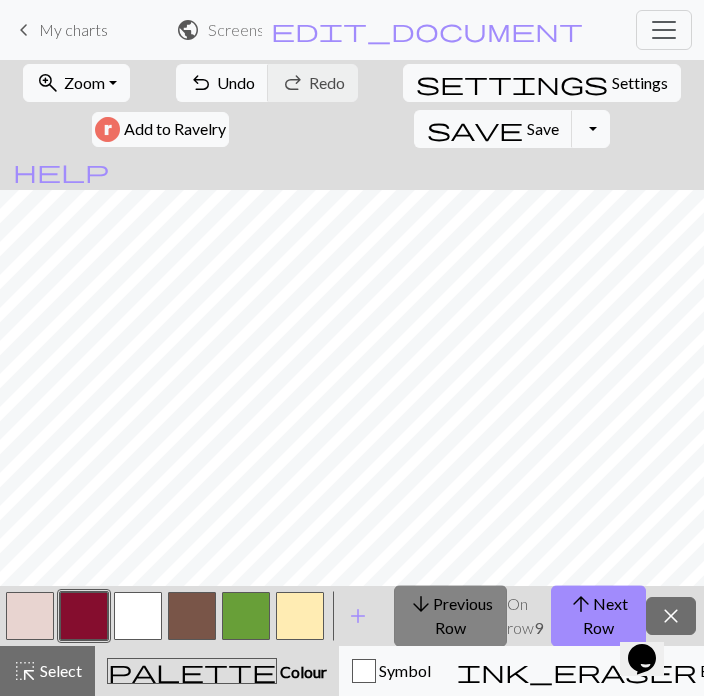 click on "arrow_downward Previous Row" at bounding box center [450, 616] 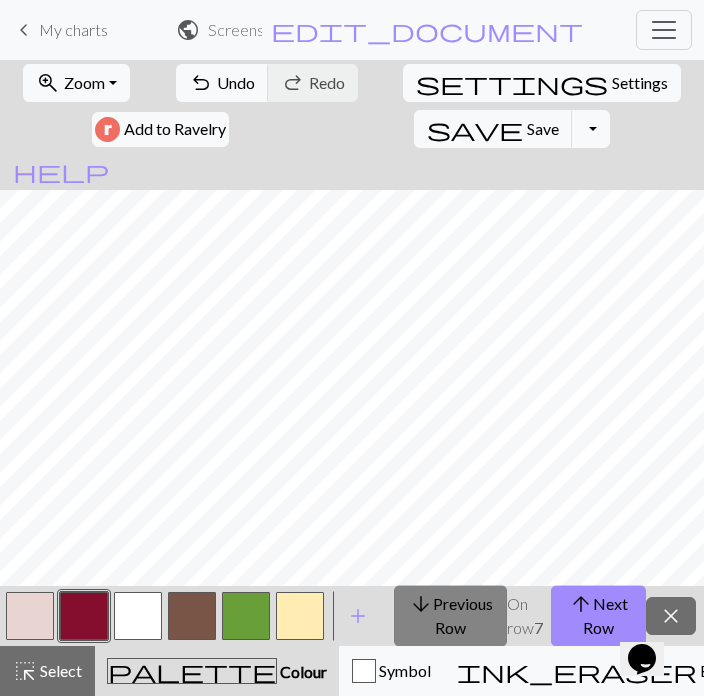 click on "arrow_downward Previous Row" at bounding box center (450, 616) 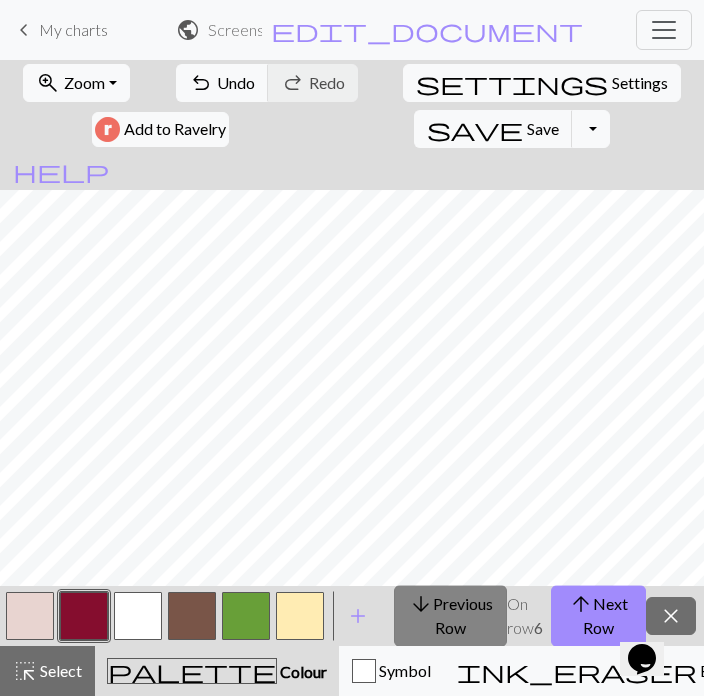 click on "arrow_downward Previous Row" at bounding box center (450, 616) 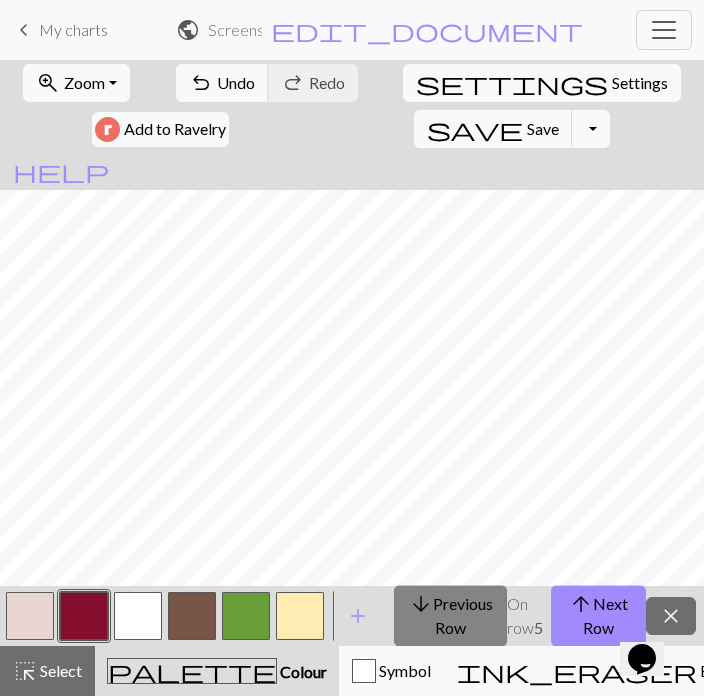 click on "arrow_downward Previous Row" at bounding box center (450, 616) 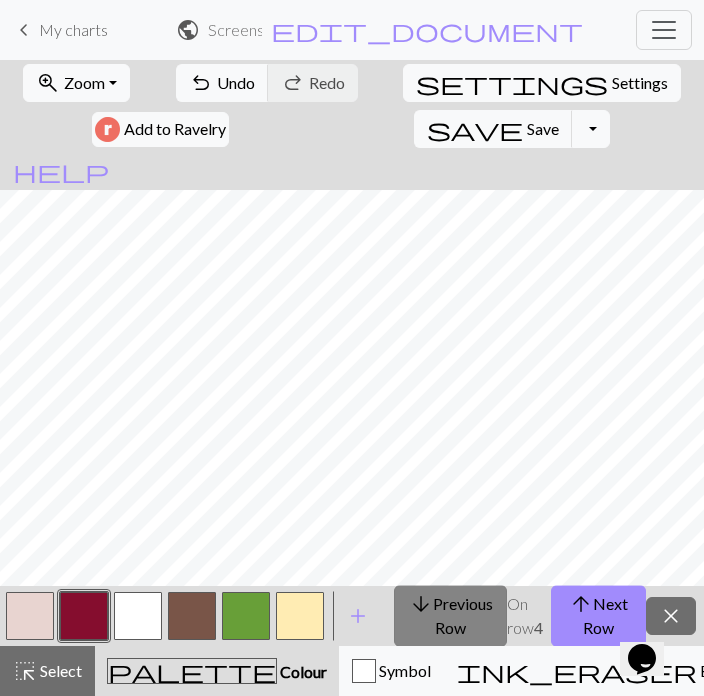 click on "arrow_downward Previous Row" at bounding box center [450, 616] 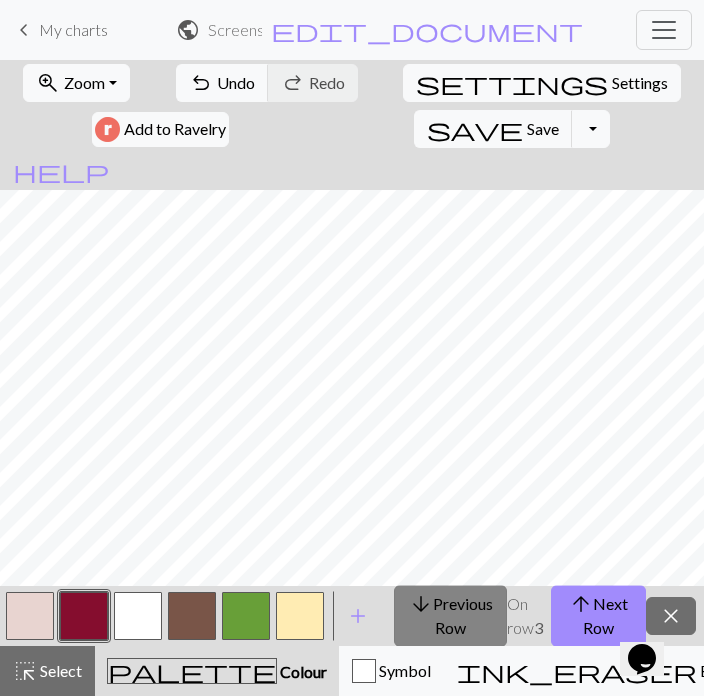 scroll, scrollTop: 72, scrollLeft: 0, axis: vertical 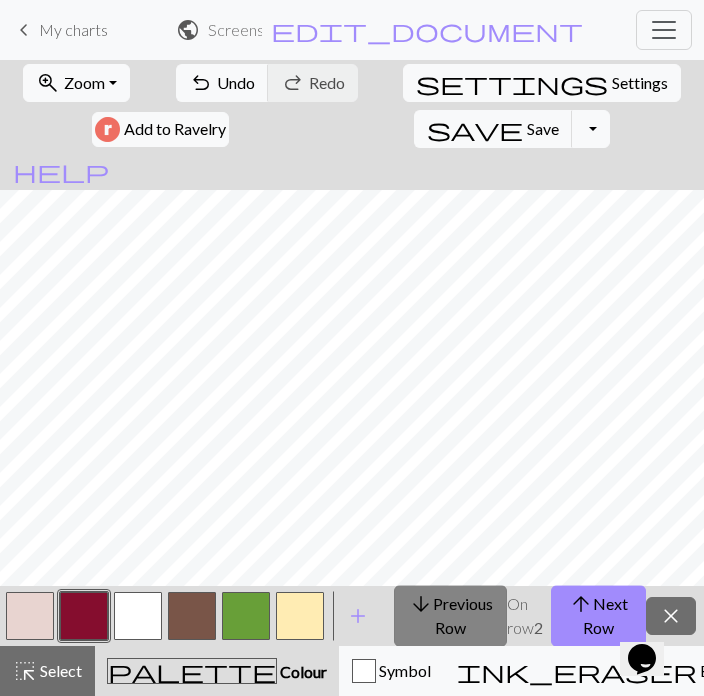 click on "arrow_downward Previous Row" at bounding box center [450, 616] 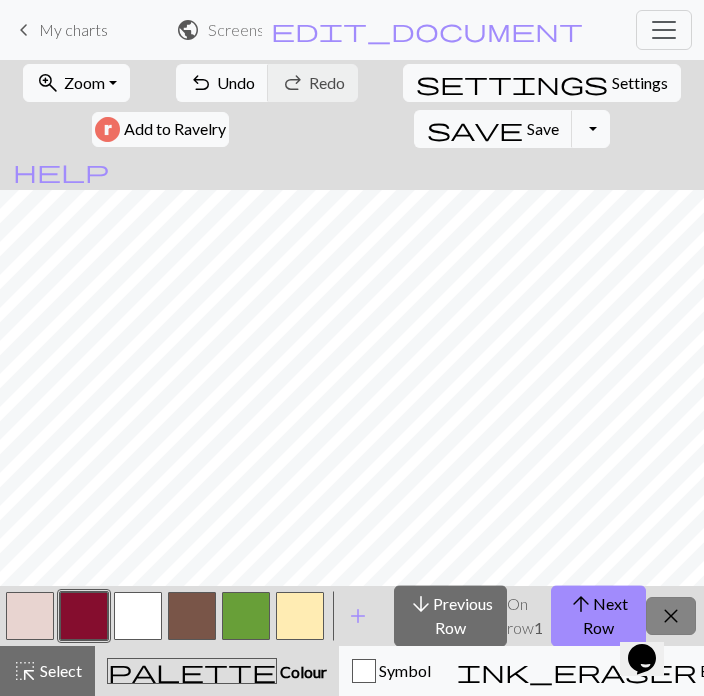 click on "close" at bounding box center (671, 616) 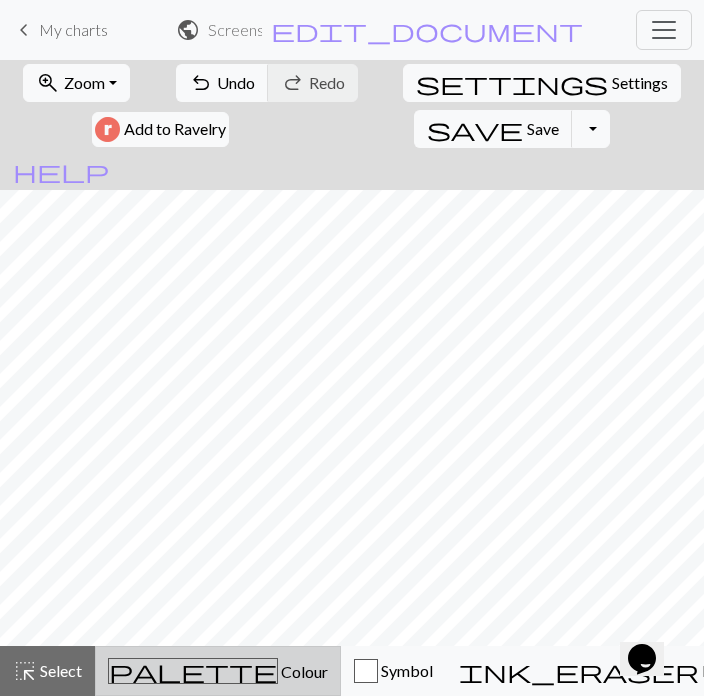 click on "palette   Colour   Colour" at bounding box center [218, 671] 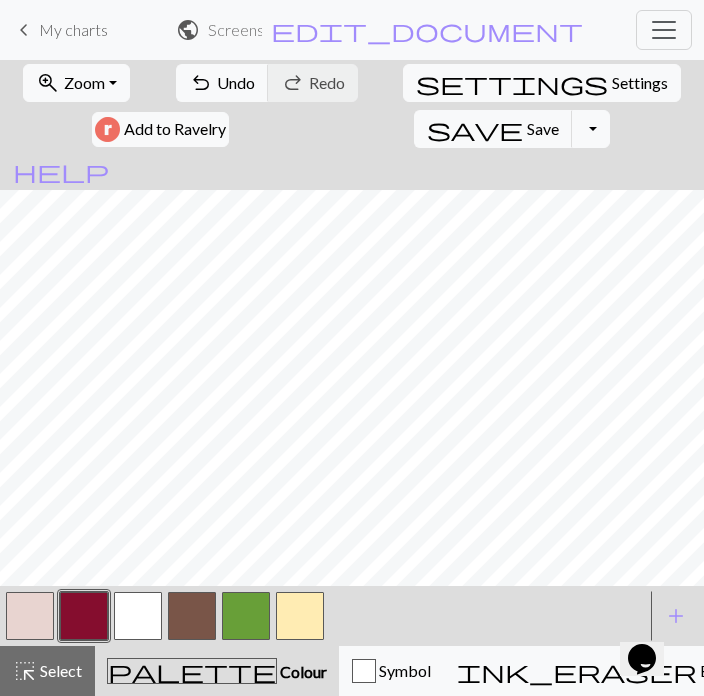 click at bounding box center [138, 616] 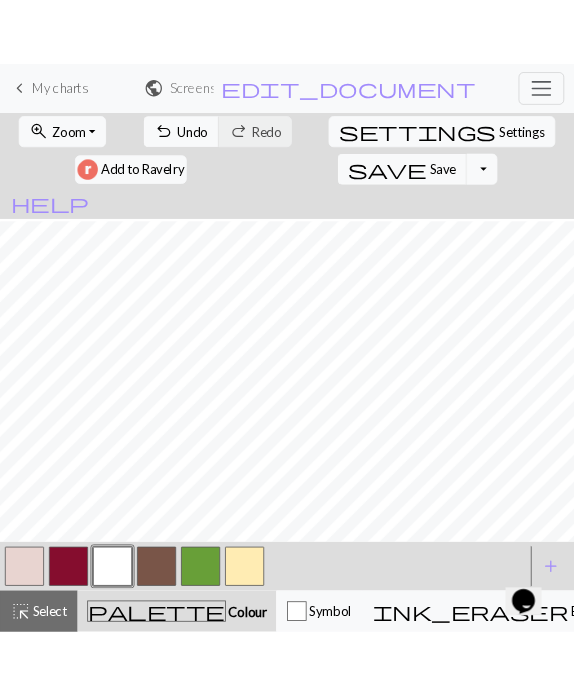 scroll, scrollTop: 45, scrollLeft: 0, axis: vertical 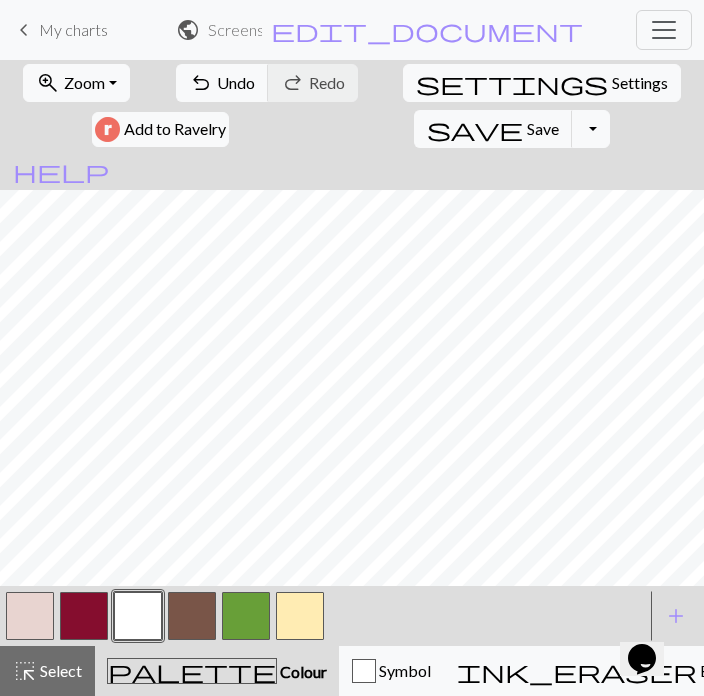 click at bounding box center [300, 616] 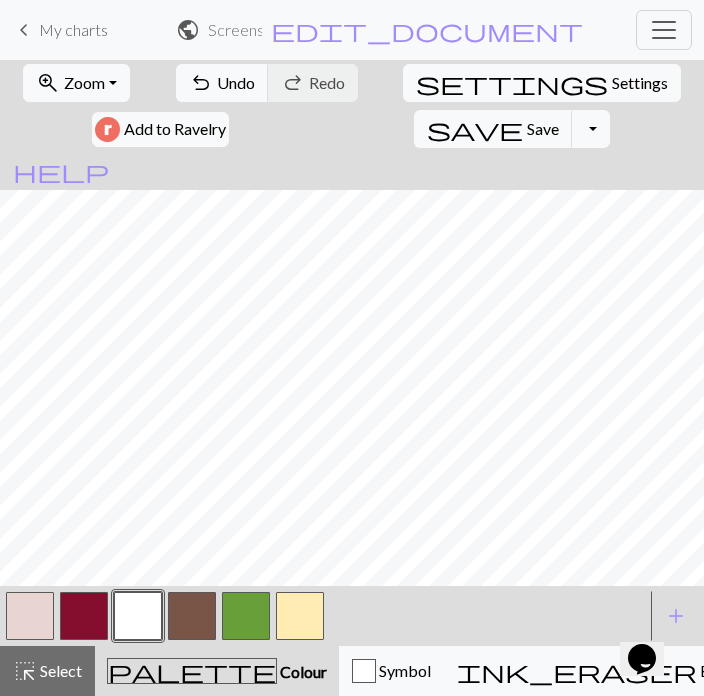 click at bounding box center (300, 616) 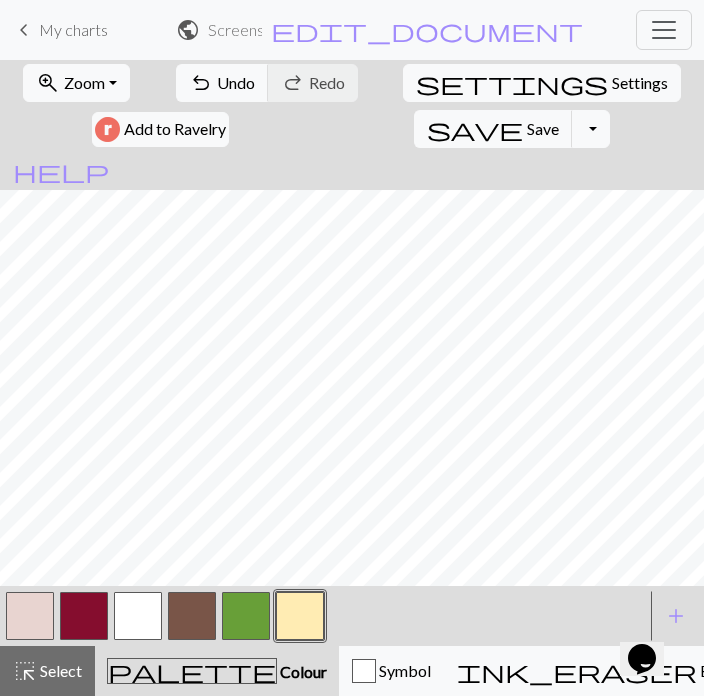 click at bounding box center (138, 616) 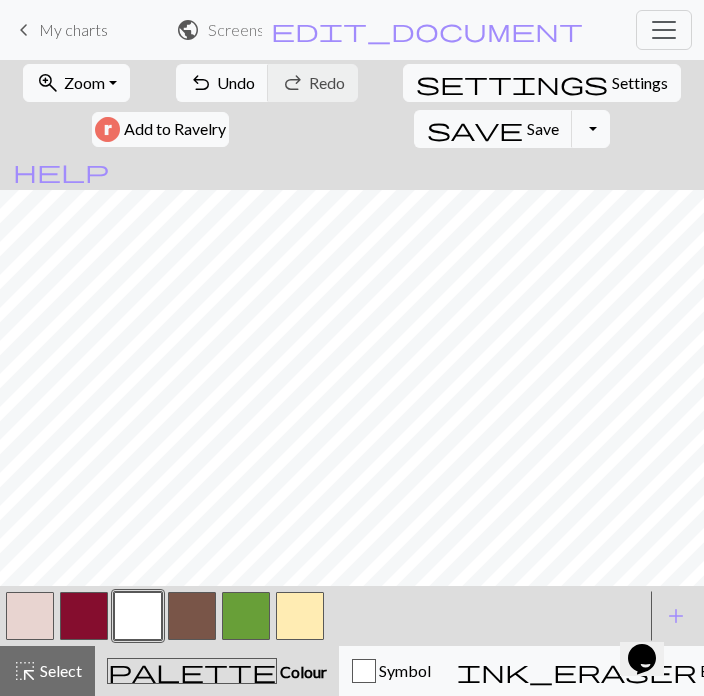 click at bounding box center [192, 616] 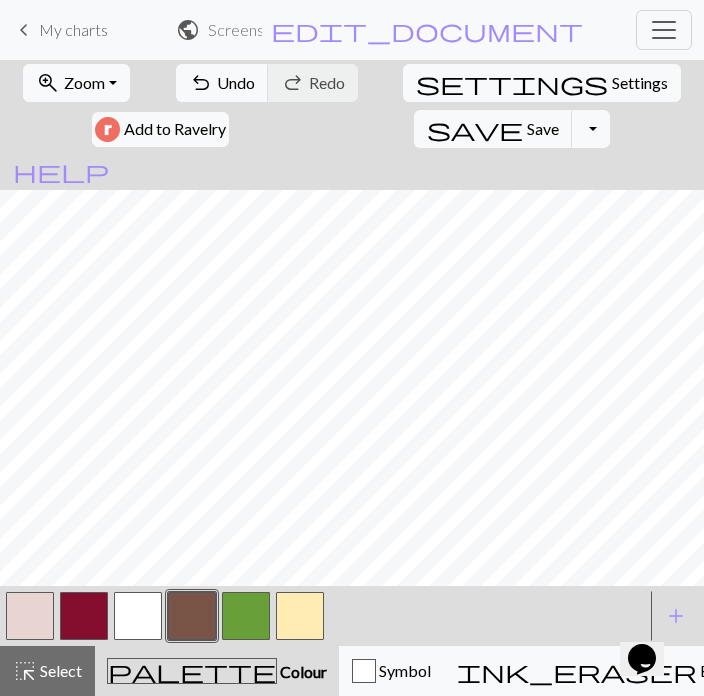 click at bounding box center (300, 616) 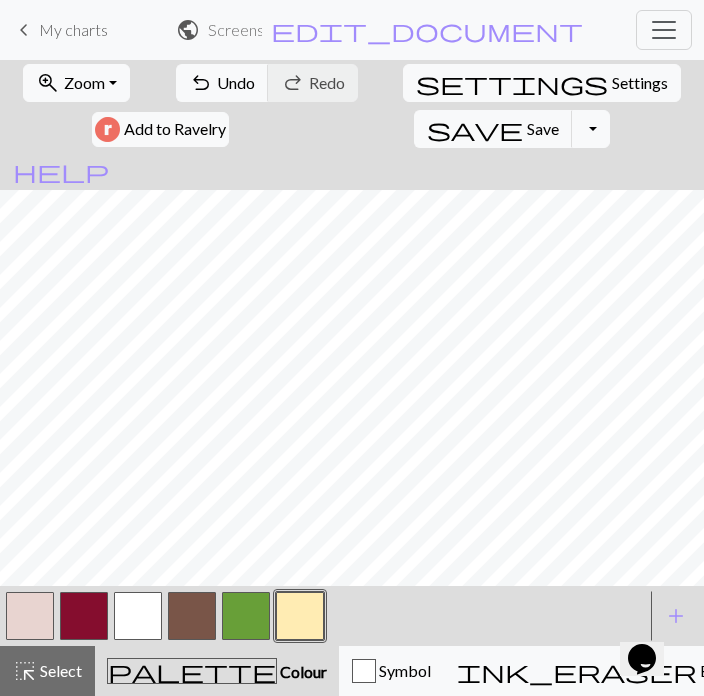 click at bounding box center [192, 616] 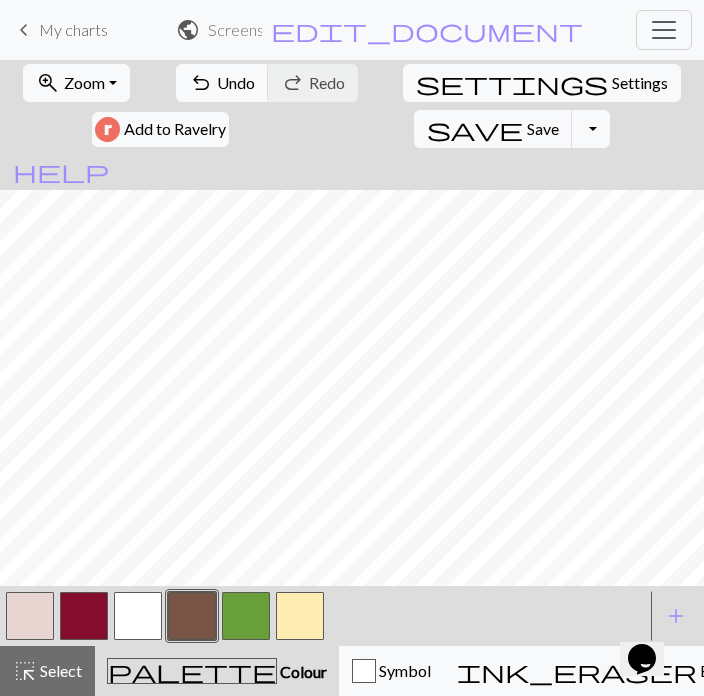click at bounding box center (138, 616) 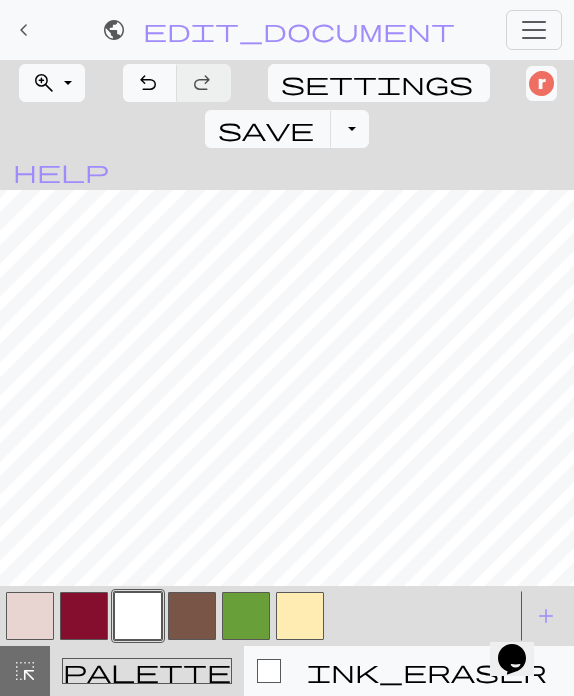 scroll, scrollTop: 34, scrollLeft: 0, axis: vertical 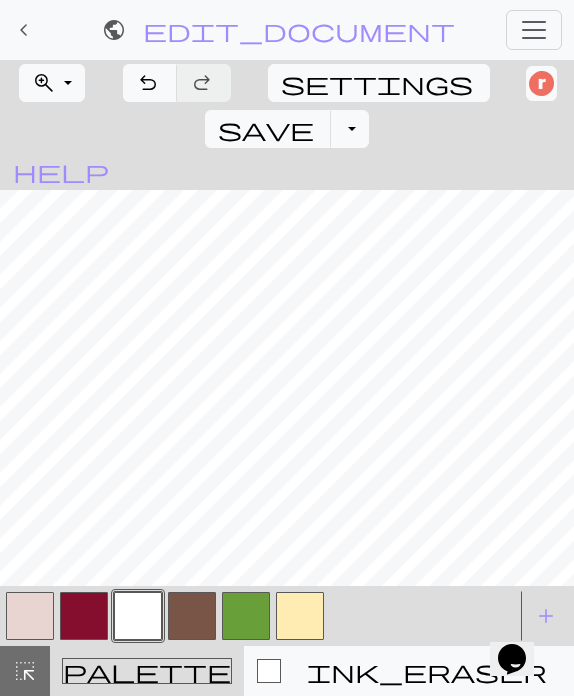 click at bounding box center (300, 616) 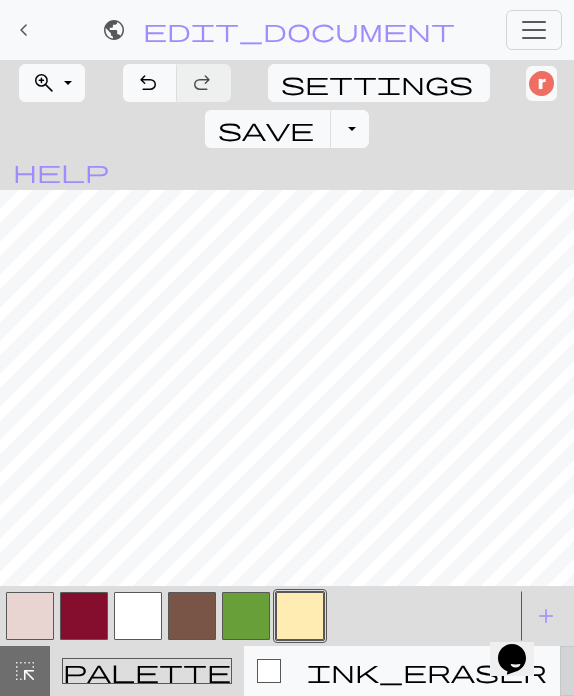 click on "call_to_action   Knitting mode   Knitting mode" at bounding box center [741, 671] 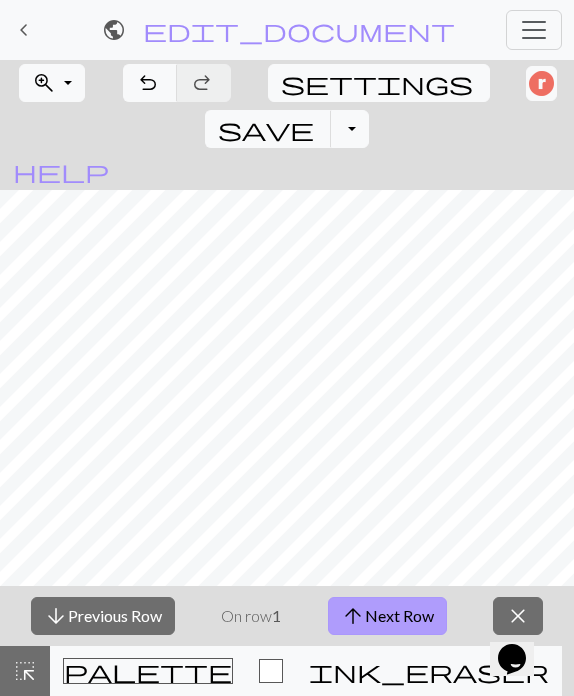 click on "arrow_upward  Next Row" at bounding box center (387, 616) 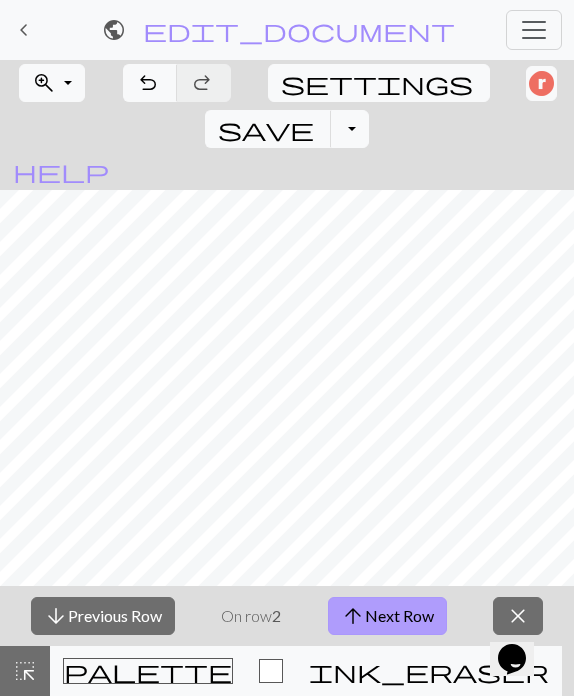 click on "arrow_upward  Next Row" at bounding box center (387, 616) 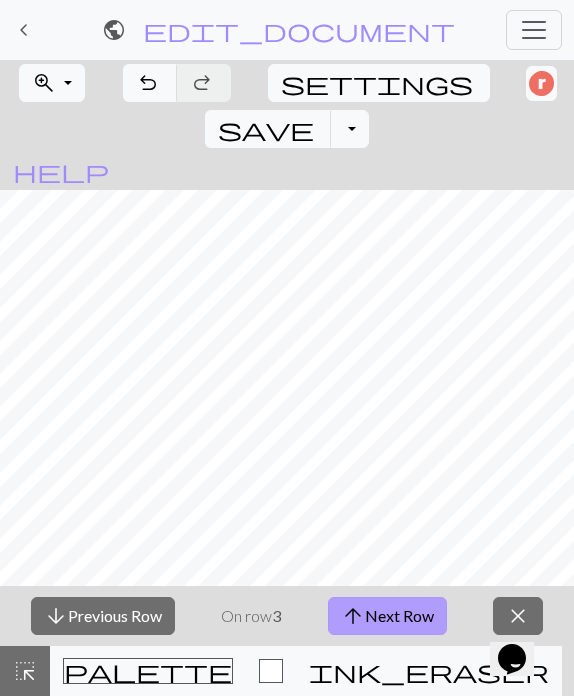 click on "arrow_upward" at bounding box center (353, 616) 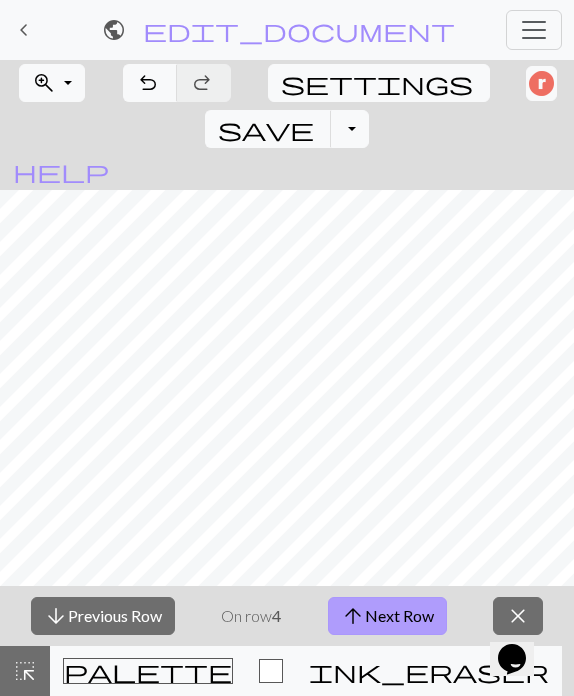 click on "arrow_upward  Next Row" at bounding box center (387, 616) 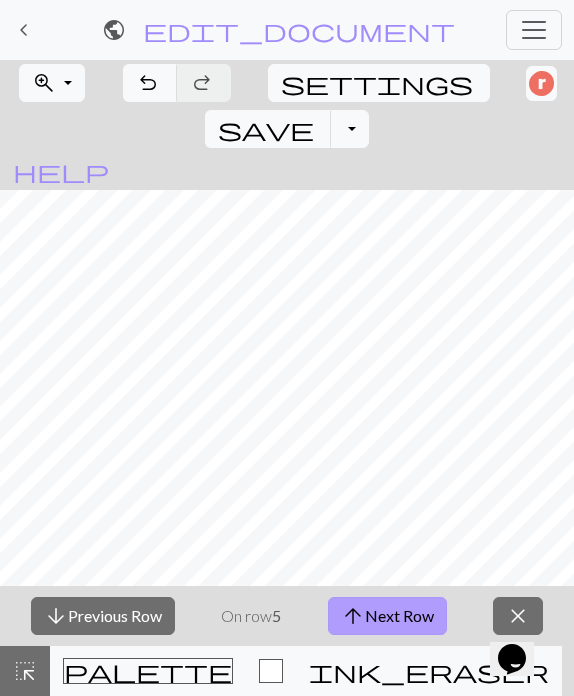 click on "arrow_upward  Next Row" at bounding box center [387, 616] 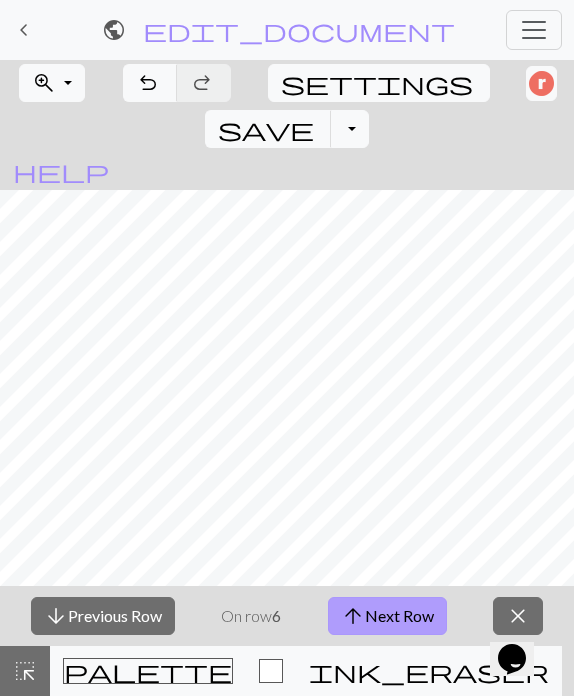 click on "arrow_upward  Next Row" at bounding box center [387, 616] 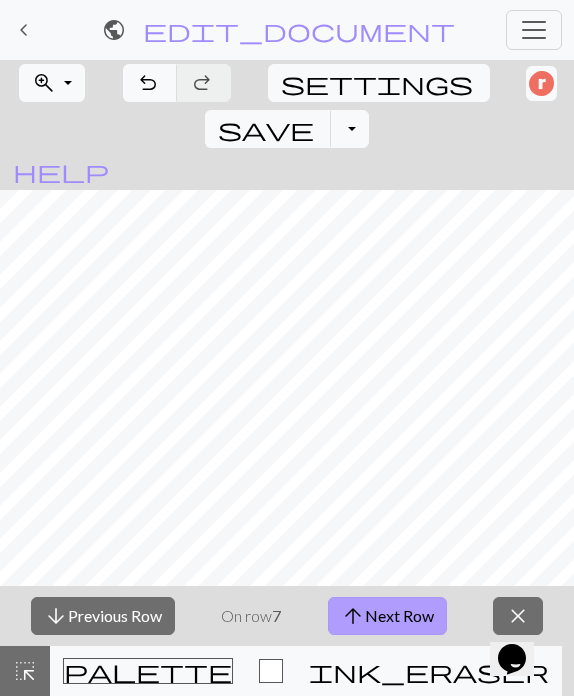 click on "arrow_upward  Next Row" at bounding box center [387, 616] 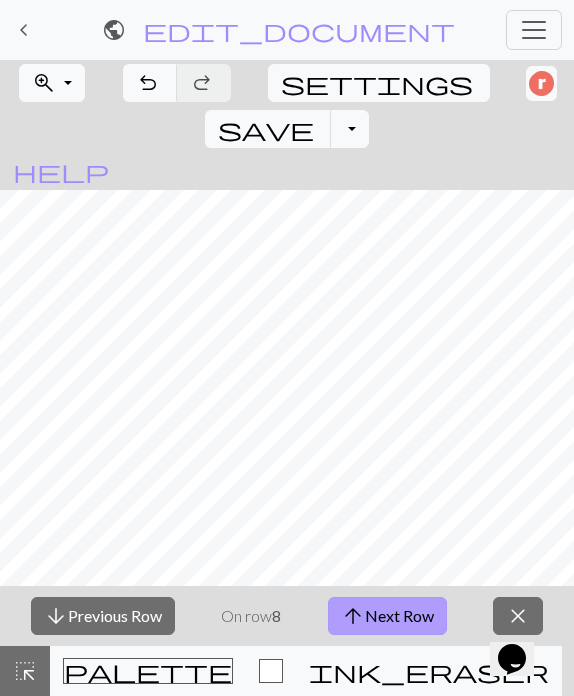 click on "arrow_upward" at bounding box center (353, 616) 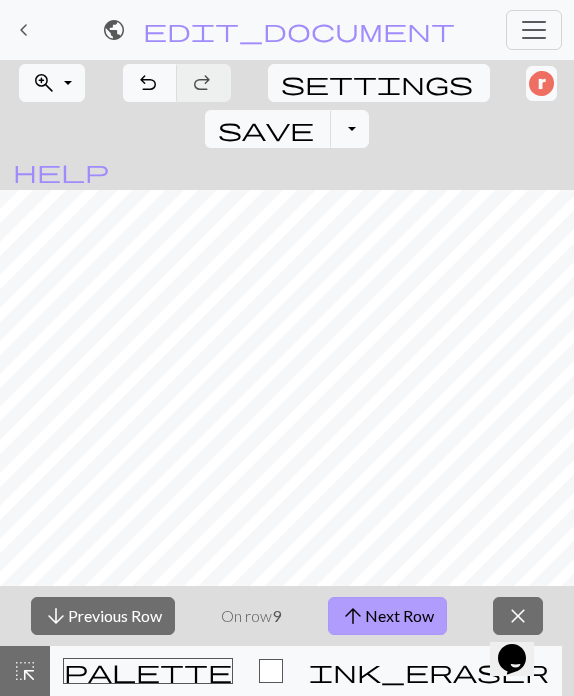 click on "arrow_upward" at bounding box center (353, 616) 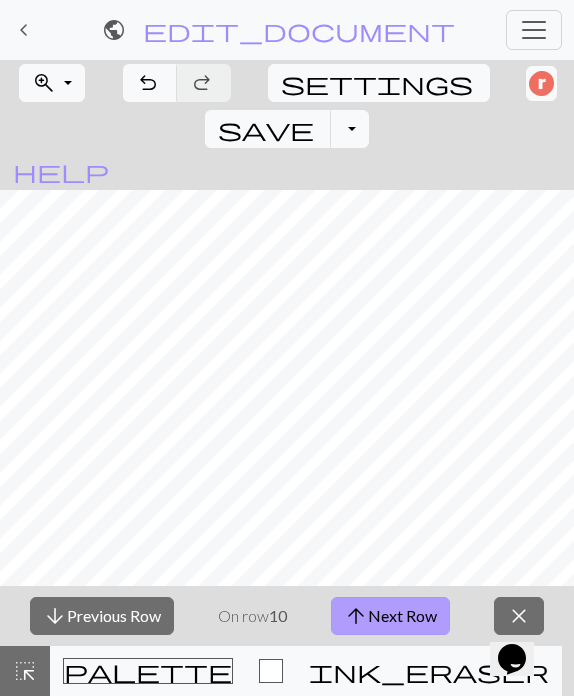 click on "arrow_upward  Next Row" at bounding box center (390, 616) 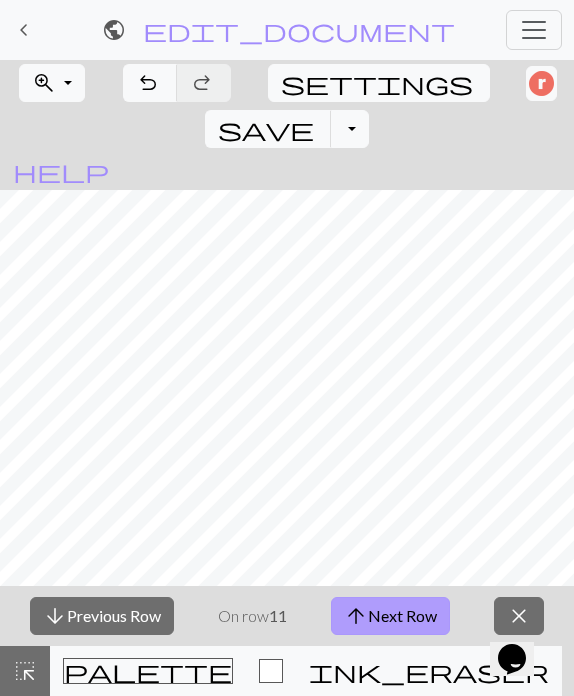 click on "arrow_upward  Next Row" at bounding box center [390, 616] 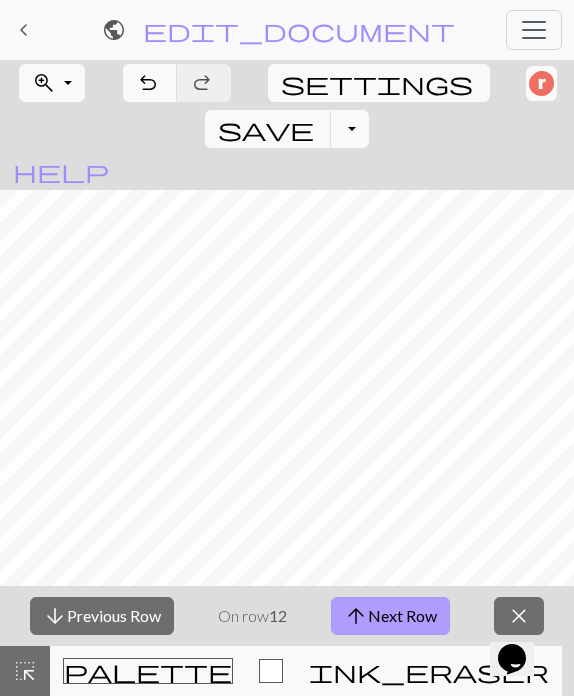 click on "arrow_upward  Next Row" at bounding box center [390, 616] 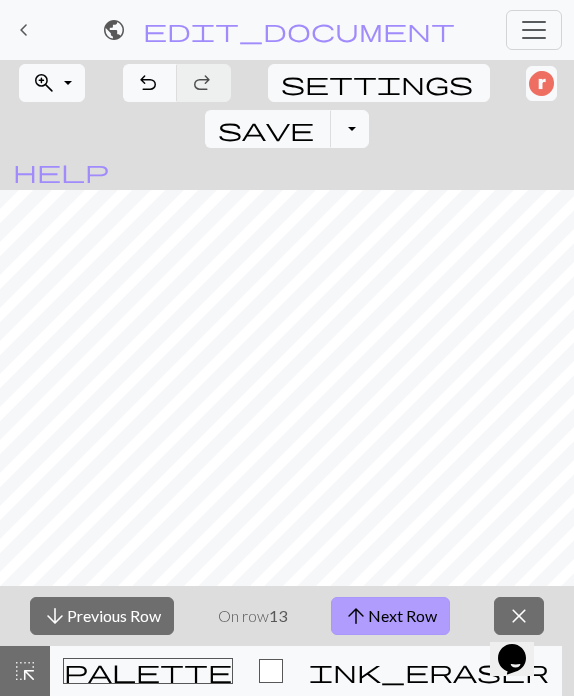 click on "arrow_upward  Next Row" at bounding box center (390, 616) 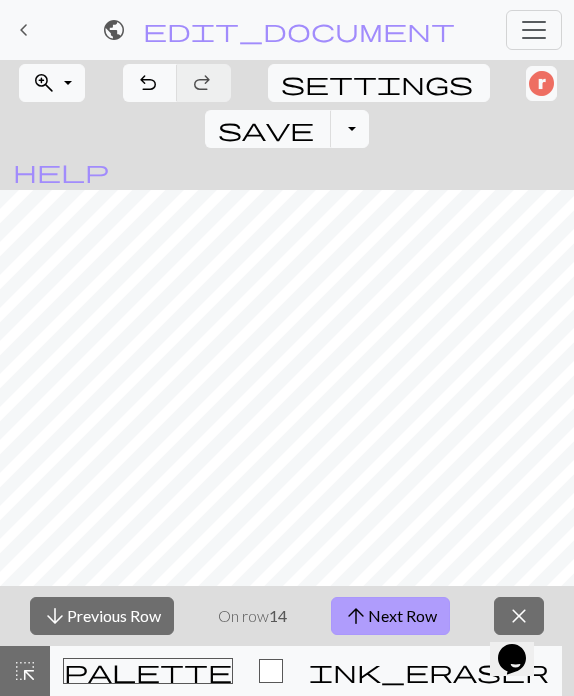 click on "arrow_upward  Next Row" at bounding box center (390, 616) 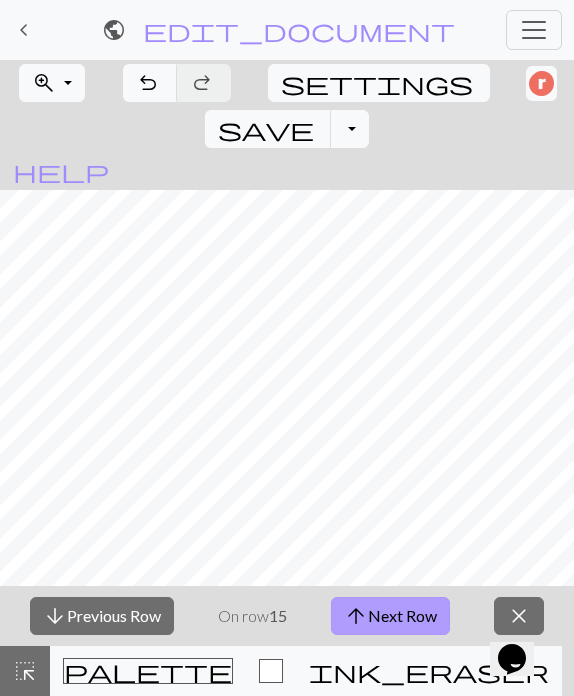 click on "arrow_upward  Next Row" at bounding box center (390, 616) 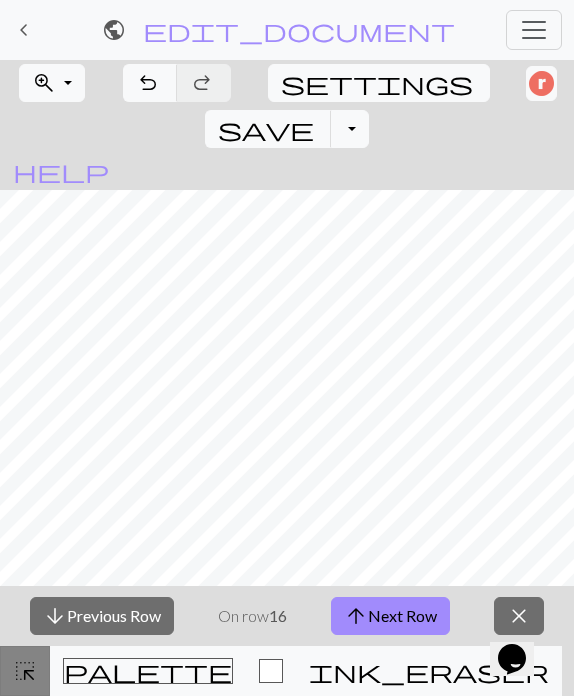 click on "arrow_upward" at bounding box center [356, 616] 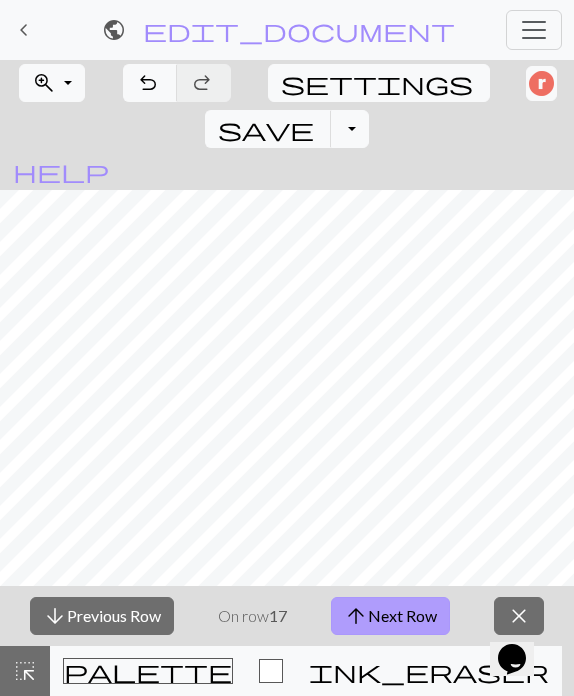 click on "arrow_upward  Next Row" at bounding box center [390, 616] 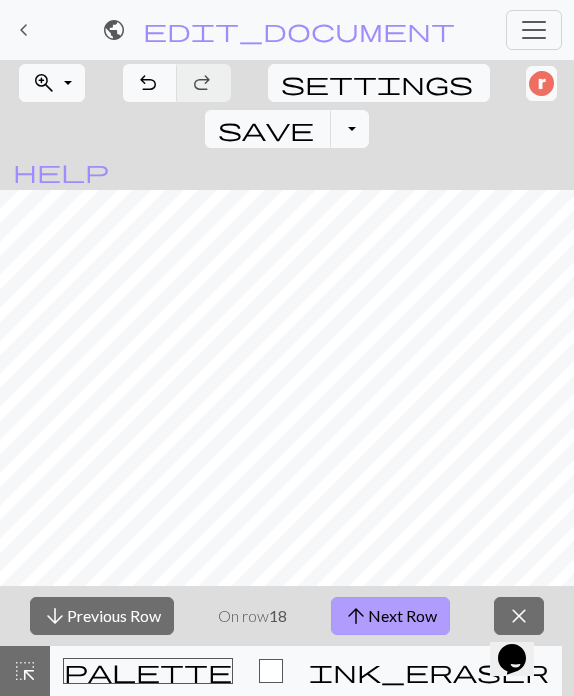 click on "arrow_upward" at bounding box center [356, 616] 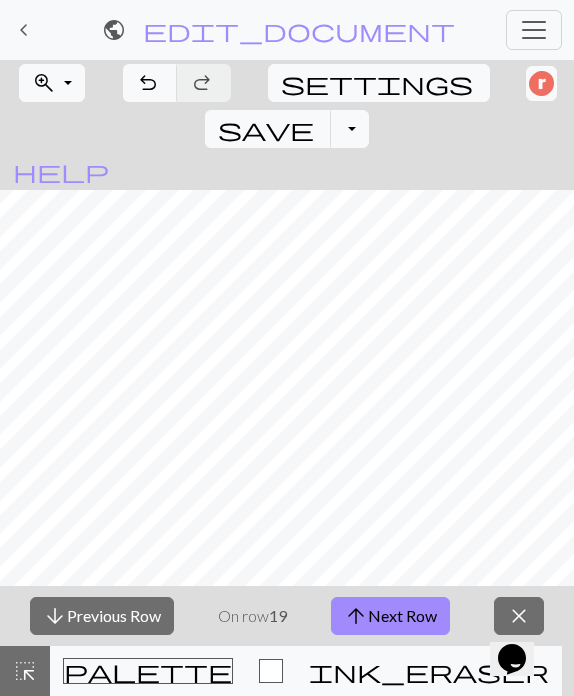 scroll, scrollTop: 2, scrollLeft: 0, axis: vertical 